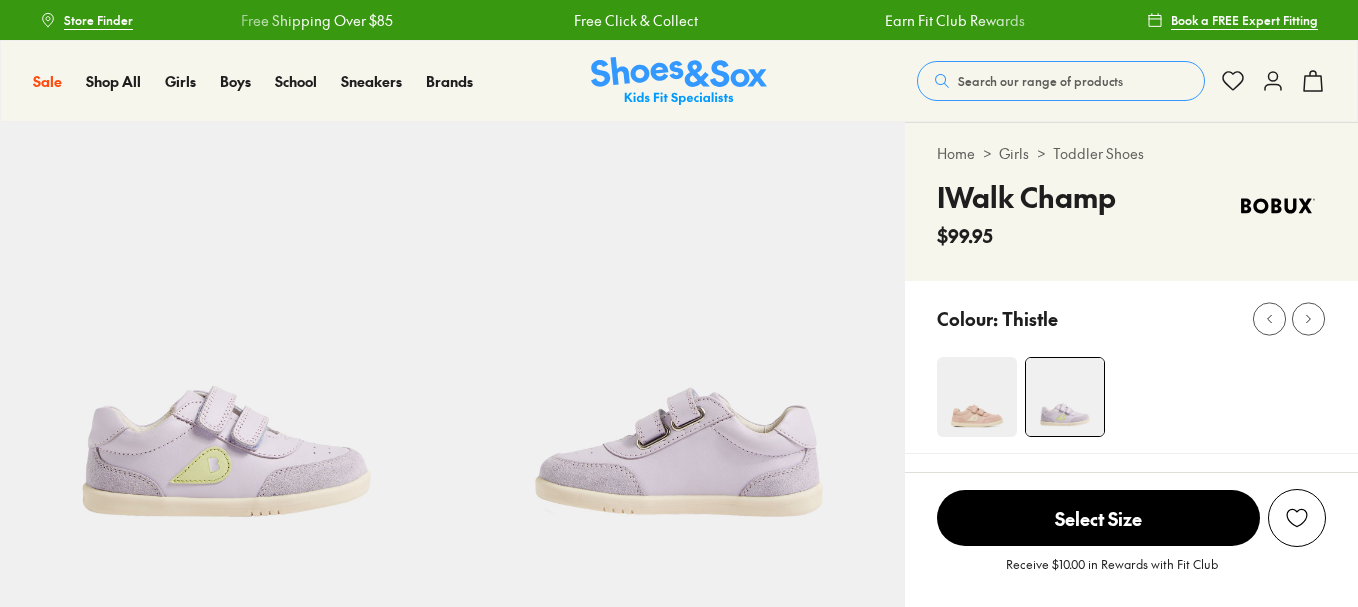 scroll, scrollTop: 0, scrollLeft: 0, axis: both 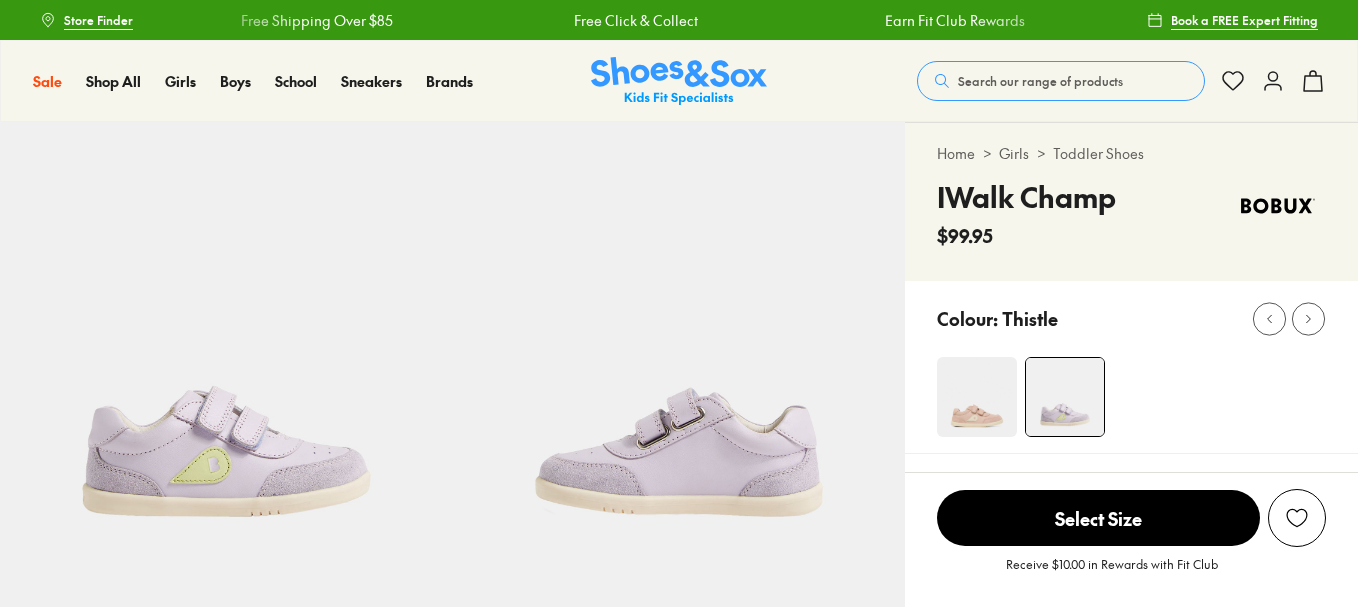 click at bounding box center [977, 397] 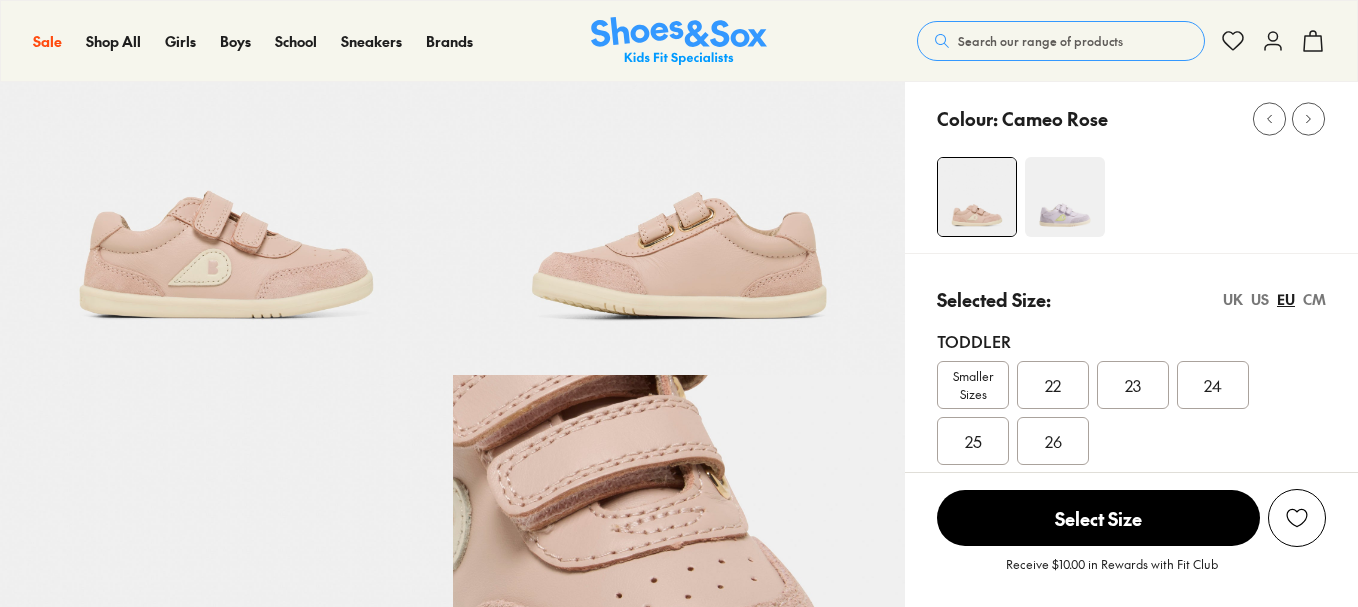 scroll, scrollTop: 200, scrollLeft: 0, axis: vertical 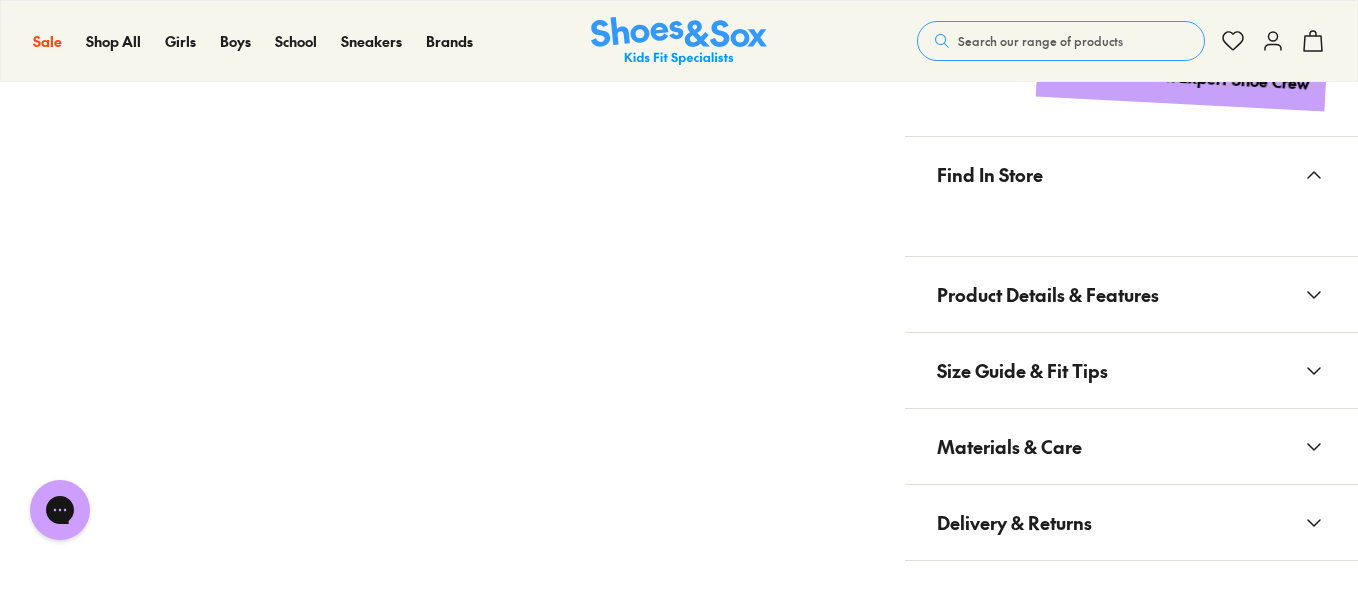 click on "Size Guide & Fit Tips" at bounding box center [1131, 370] 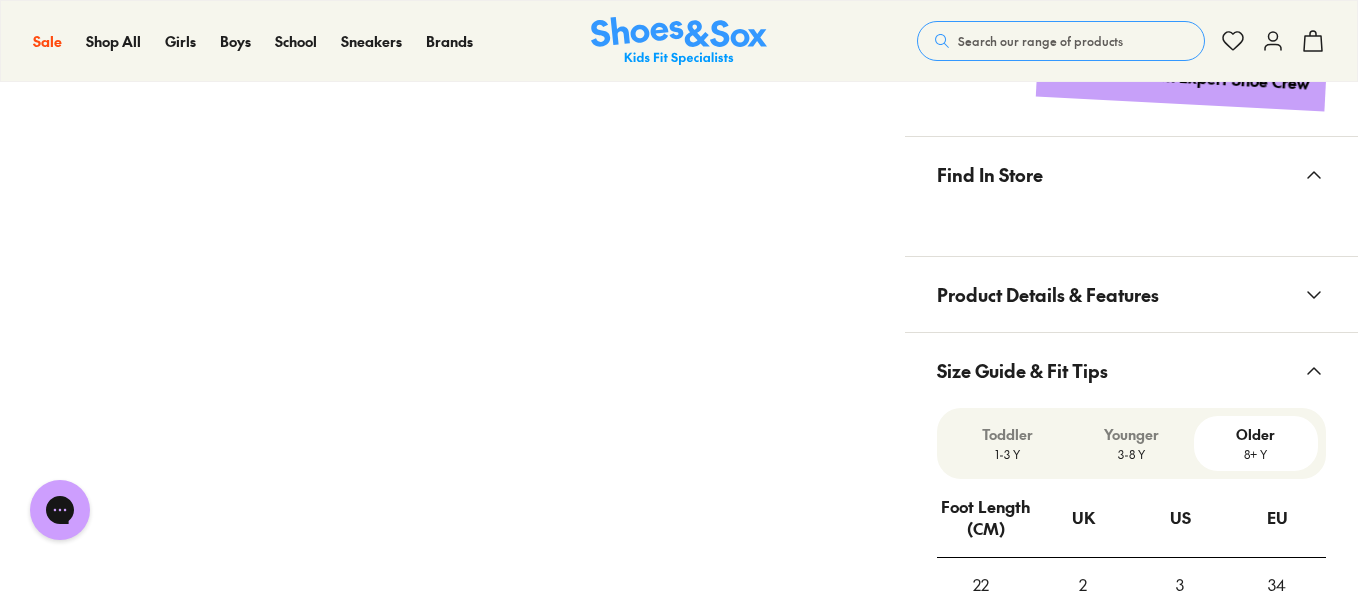 click on "Size Guide & Fit Tips" at bounding box center (1131, 370) 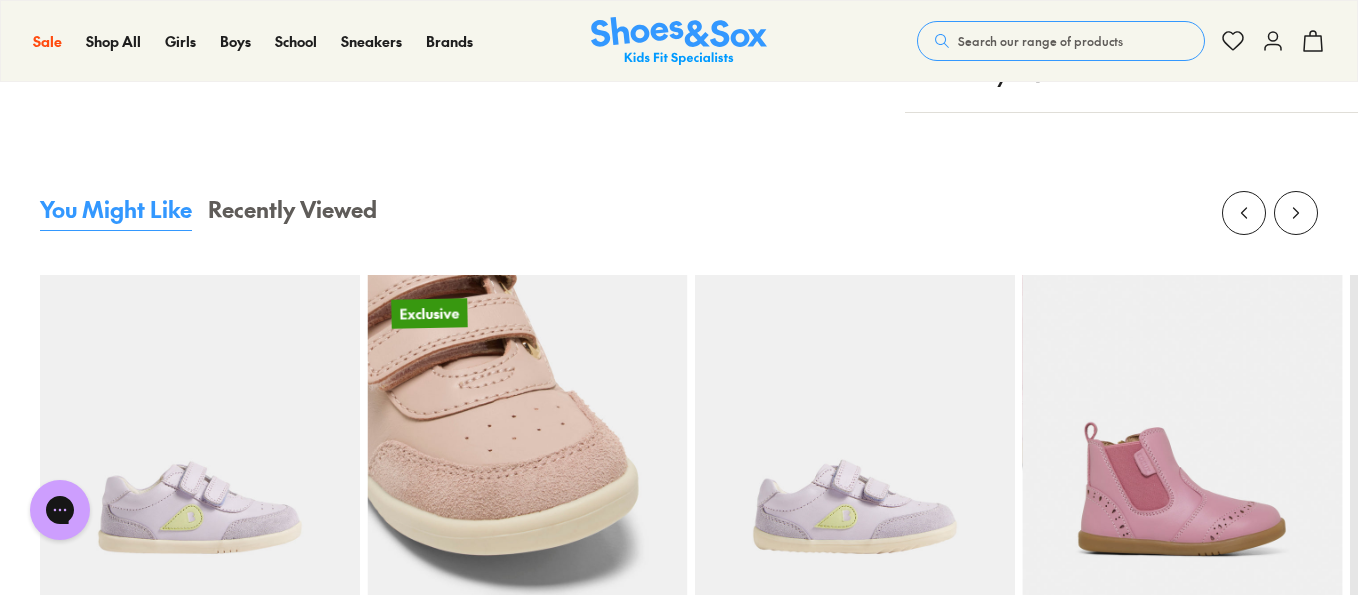 scroll, scrollTop: 1300, scrollLeft: 0, axis: vertical 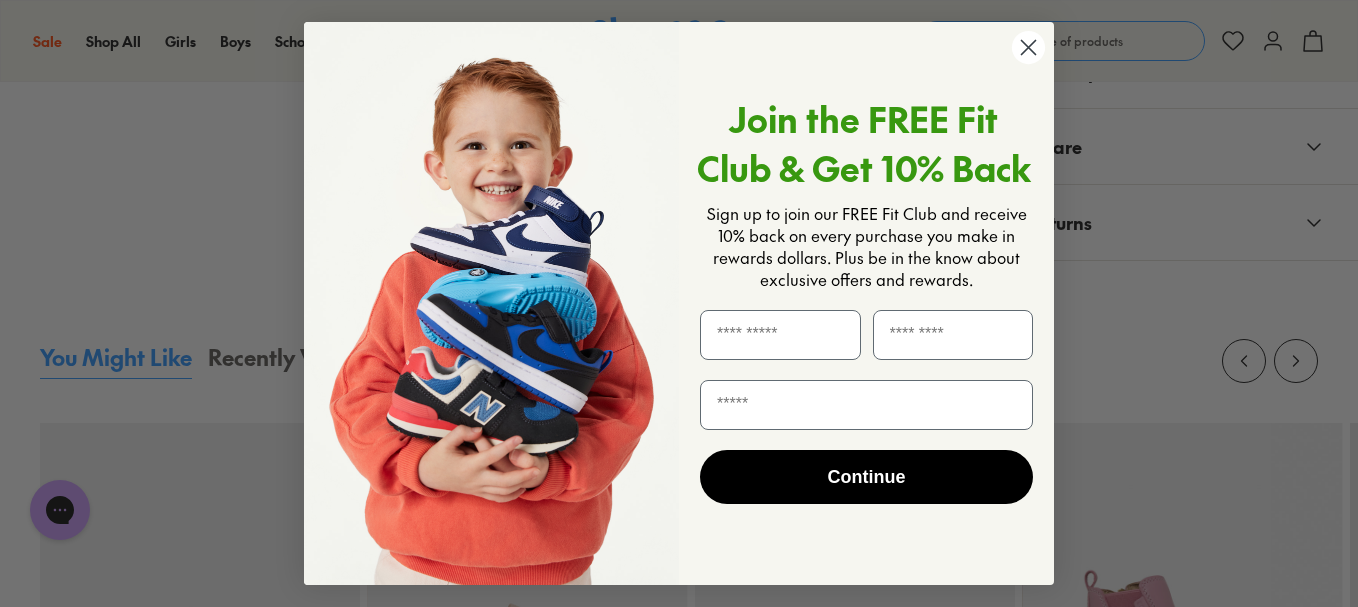 drag, startPoint x: 1035, startPoint y: 48, endPoint x: 905, endPoint y: 145, distance: 162.2005 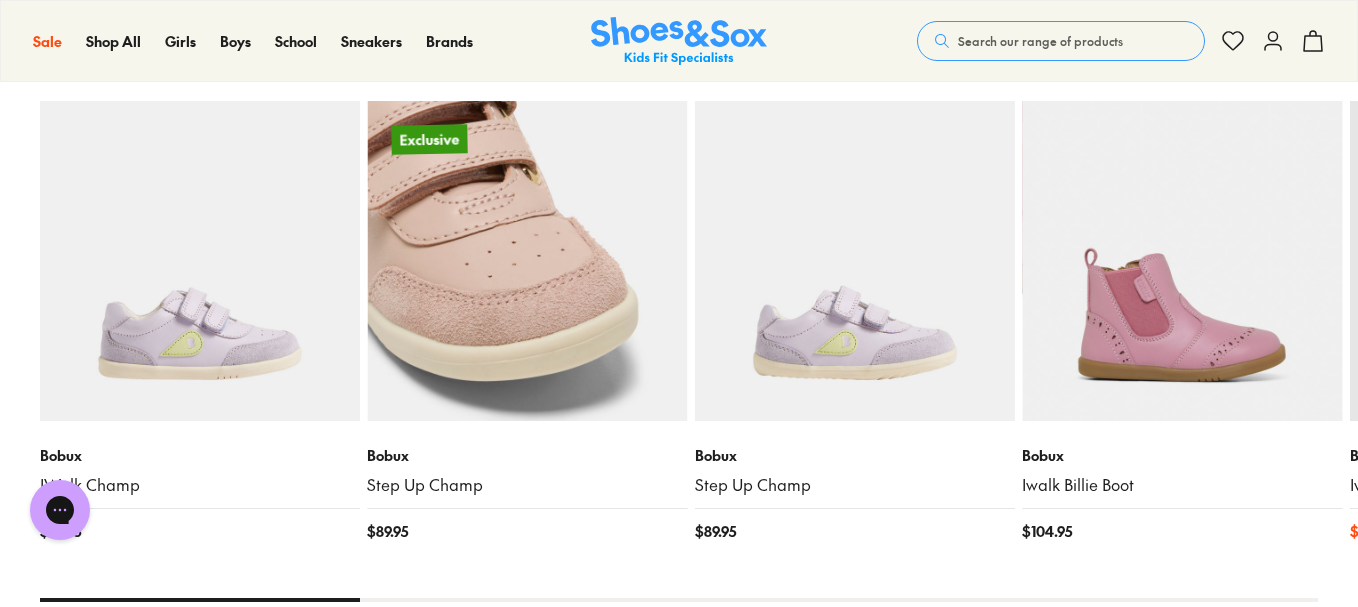 scroll, scrollTop: 1600, scrollLeft: 0, axis: vertical 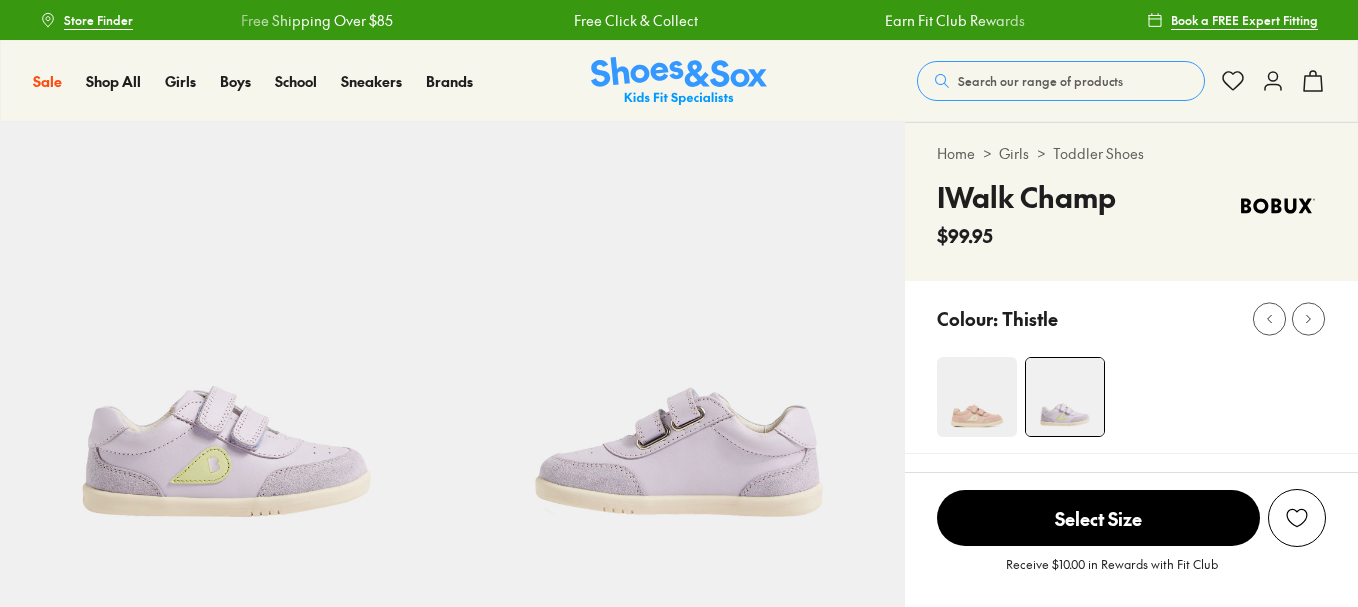 click at bounding box center (977, 397) 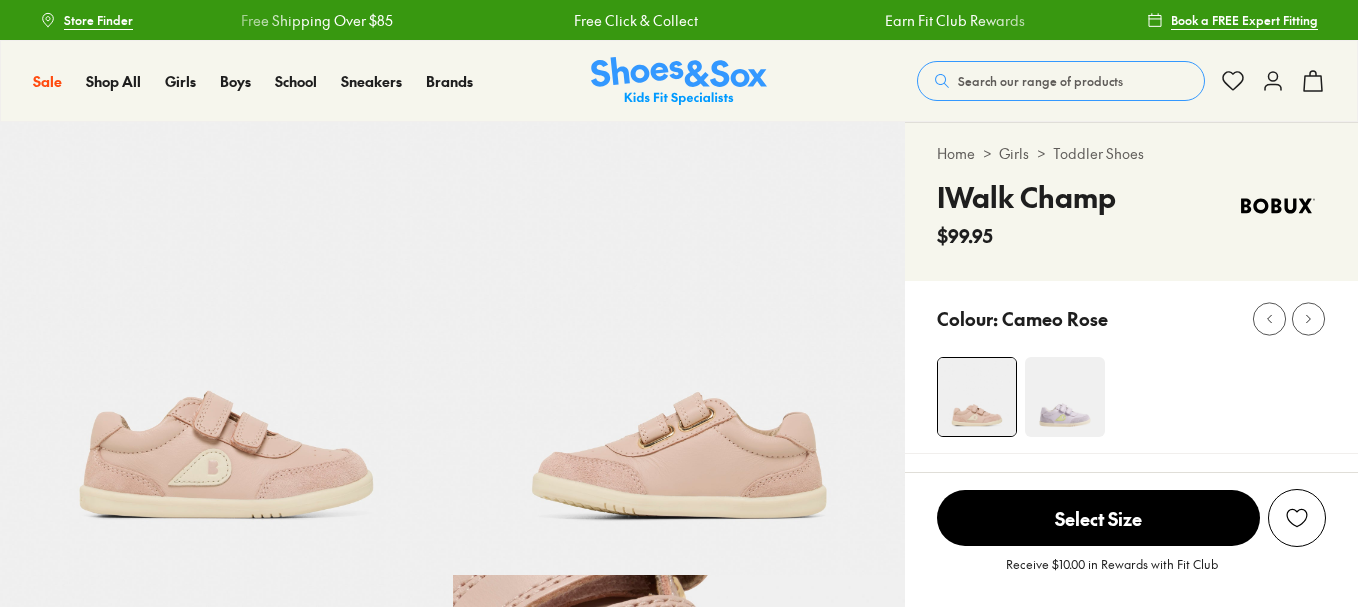 scroll, scrollTop: 0, scrollLeft: 0, axis: both 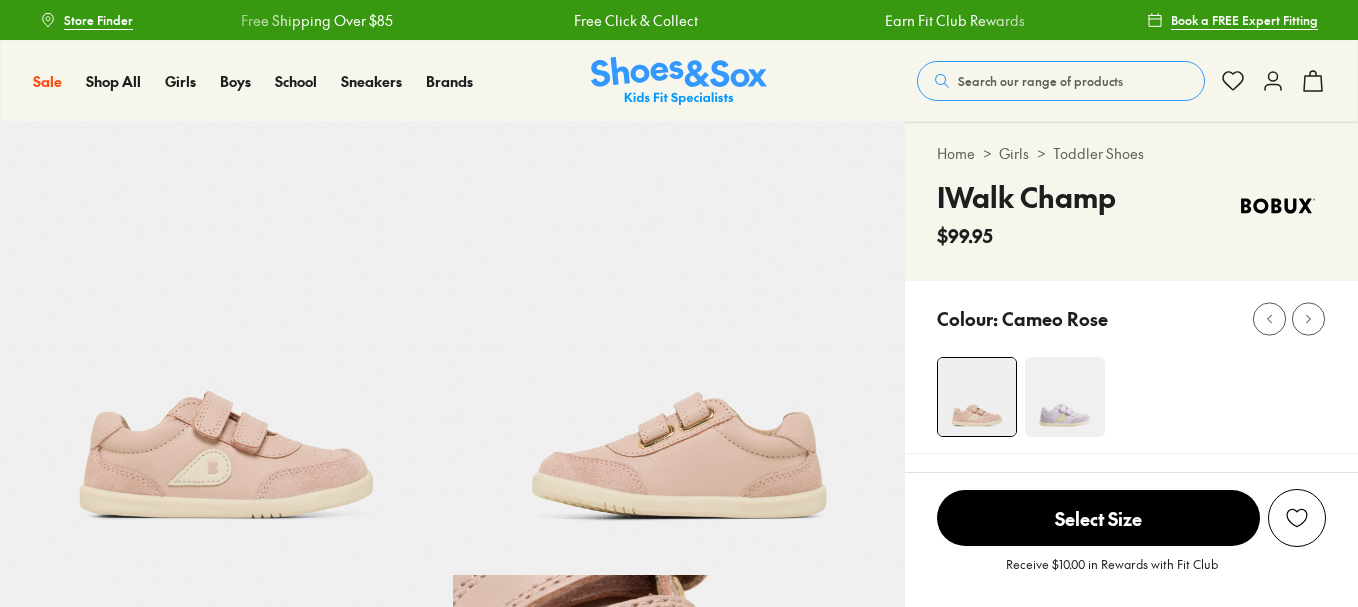 select on "*" 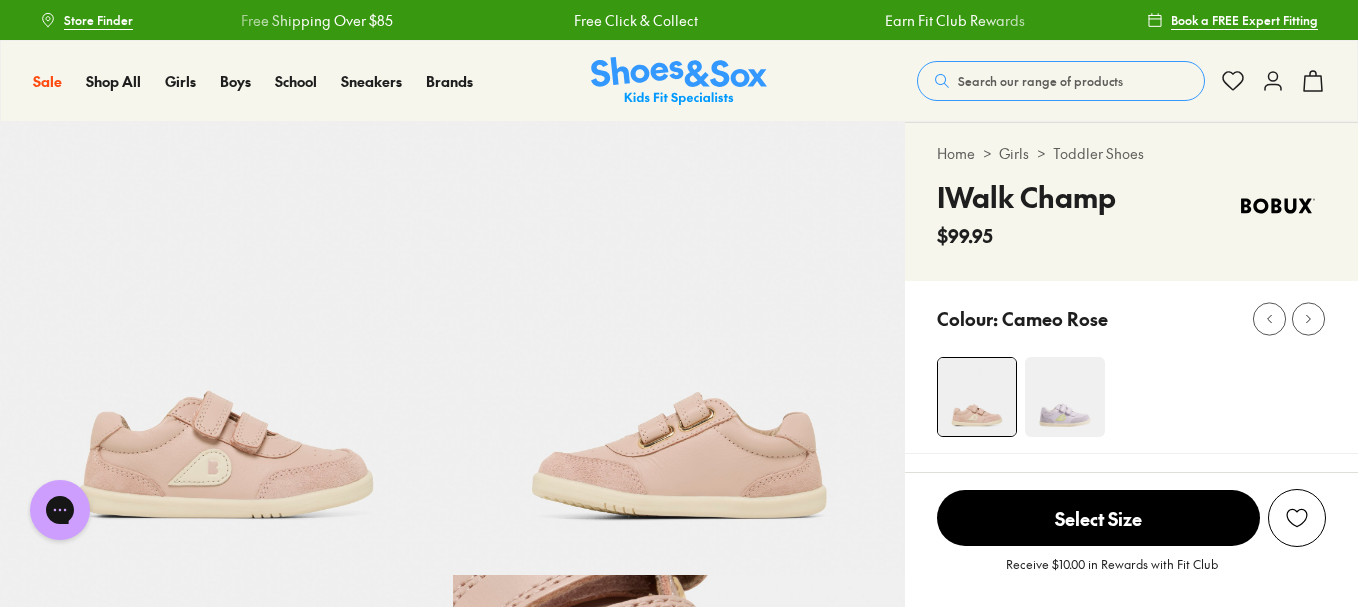 scroll, scrollTop: 0, scrollLeft: 0, axis: both 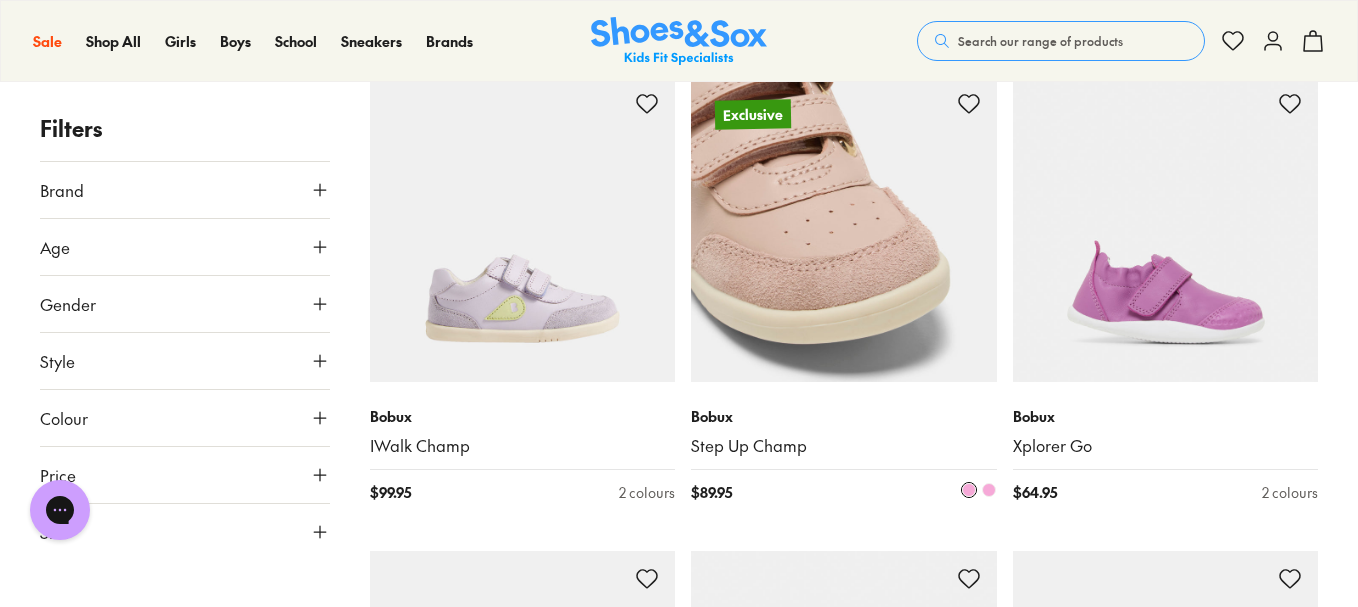 click at bounding box center [844, 229] 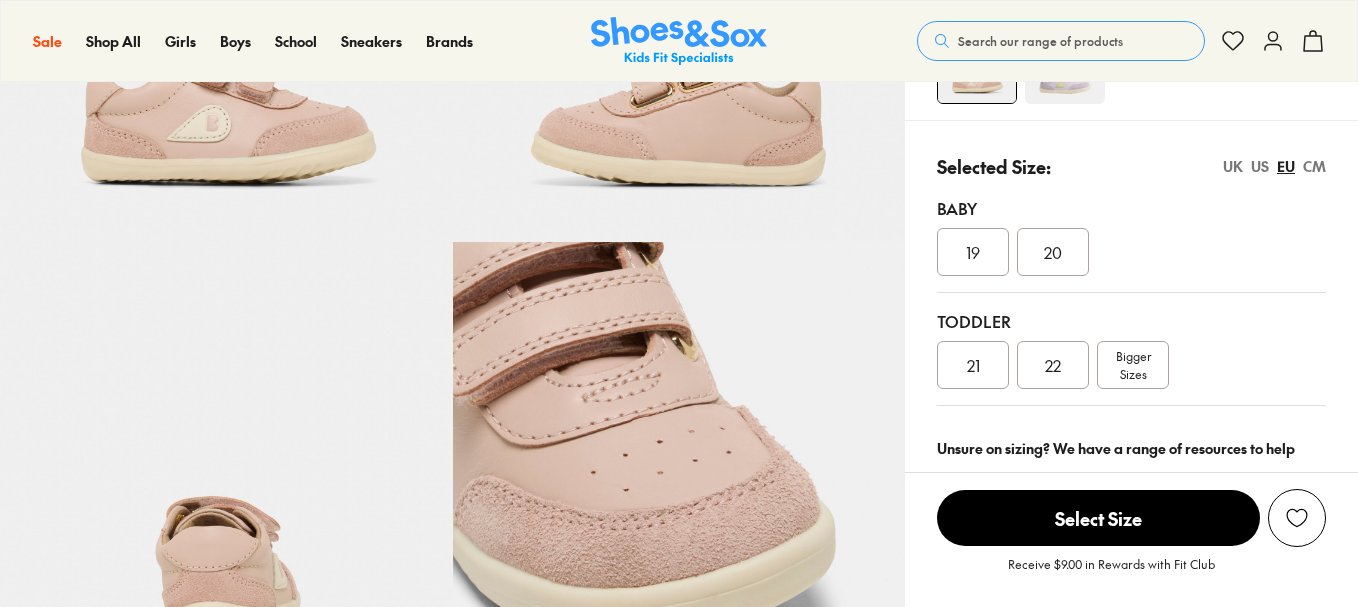 scroll, scrollTop: 400, scrollLeft: 0, axis: vertical 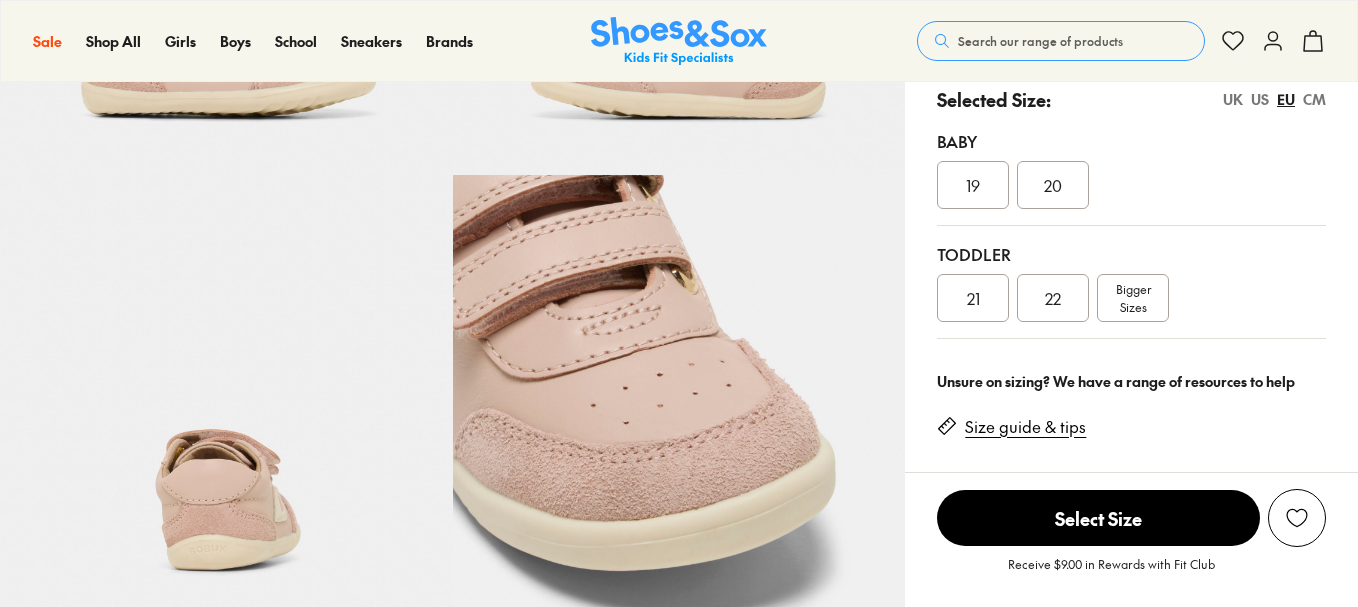 select on "*" 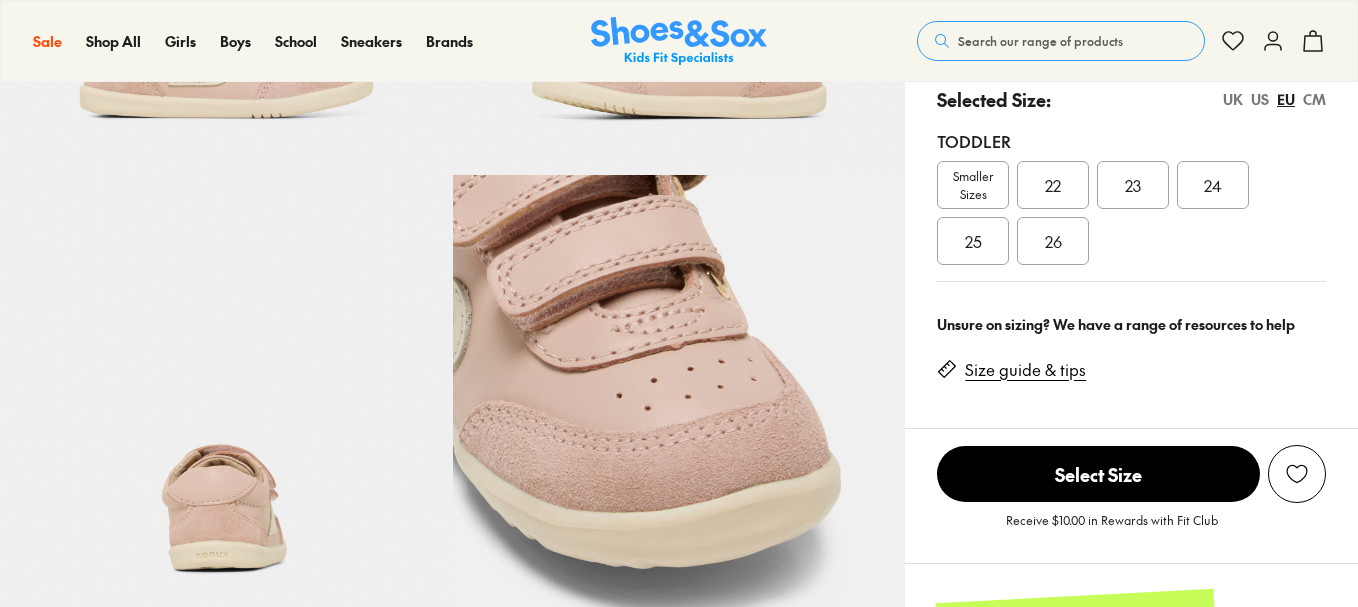 scroll, scrollTop: 400, scrollLeft: 0, axis: vertical 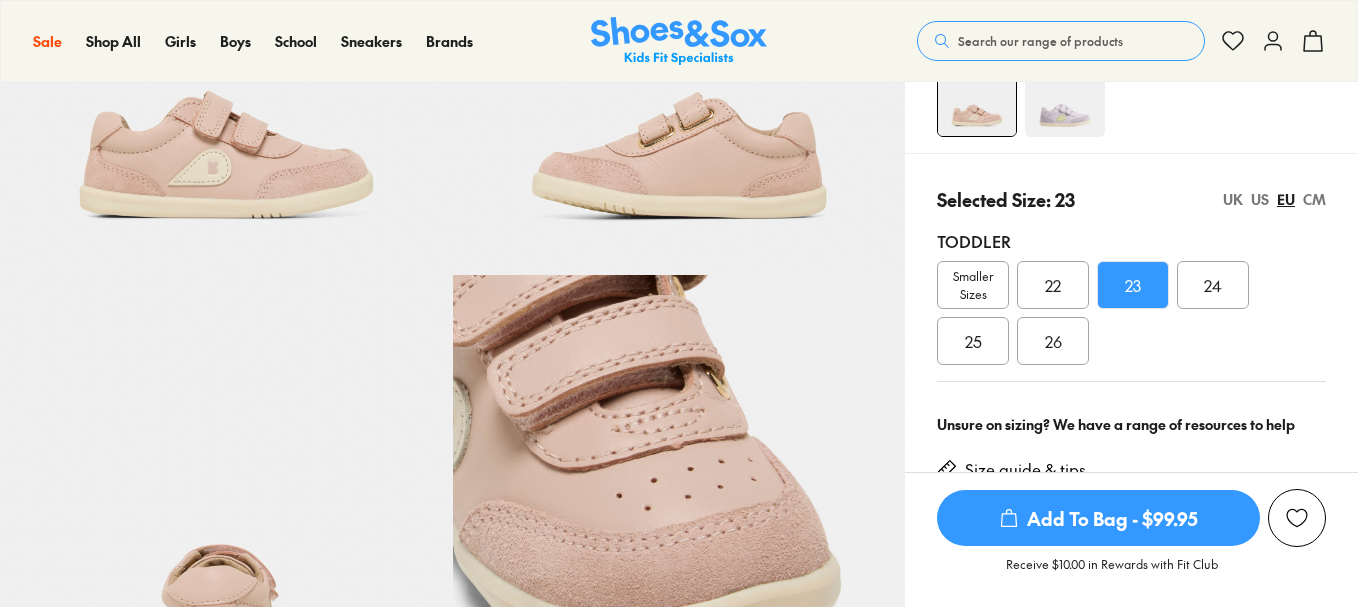 select on "*" 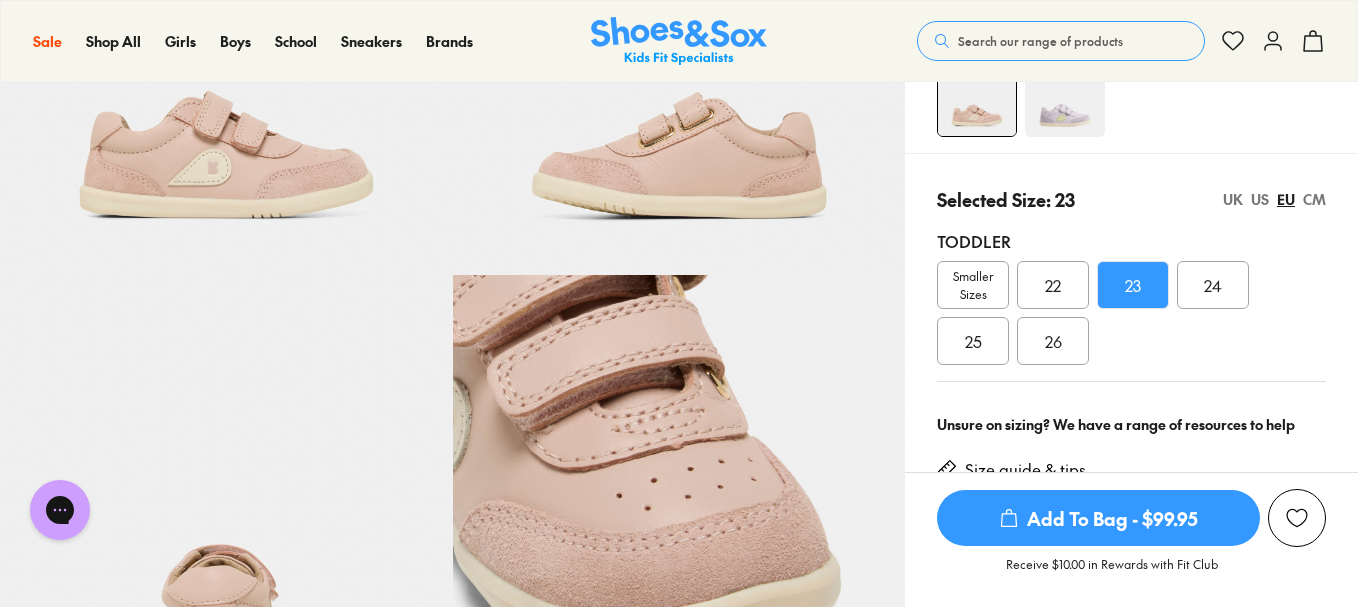 scroll, scrollTop: 0, scrollLeft: 0, axis: both 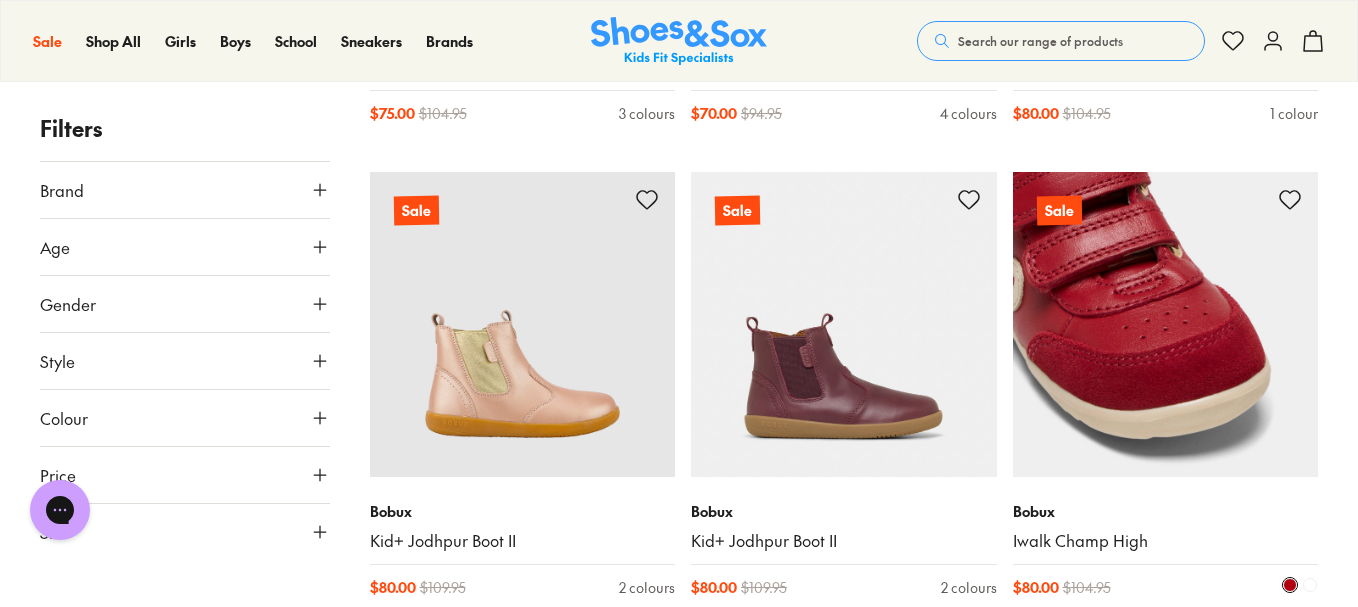 click at bounding box center [1166, 325] 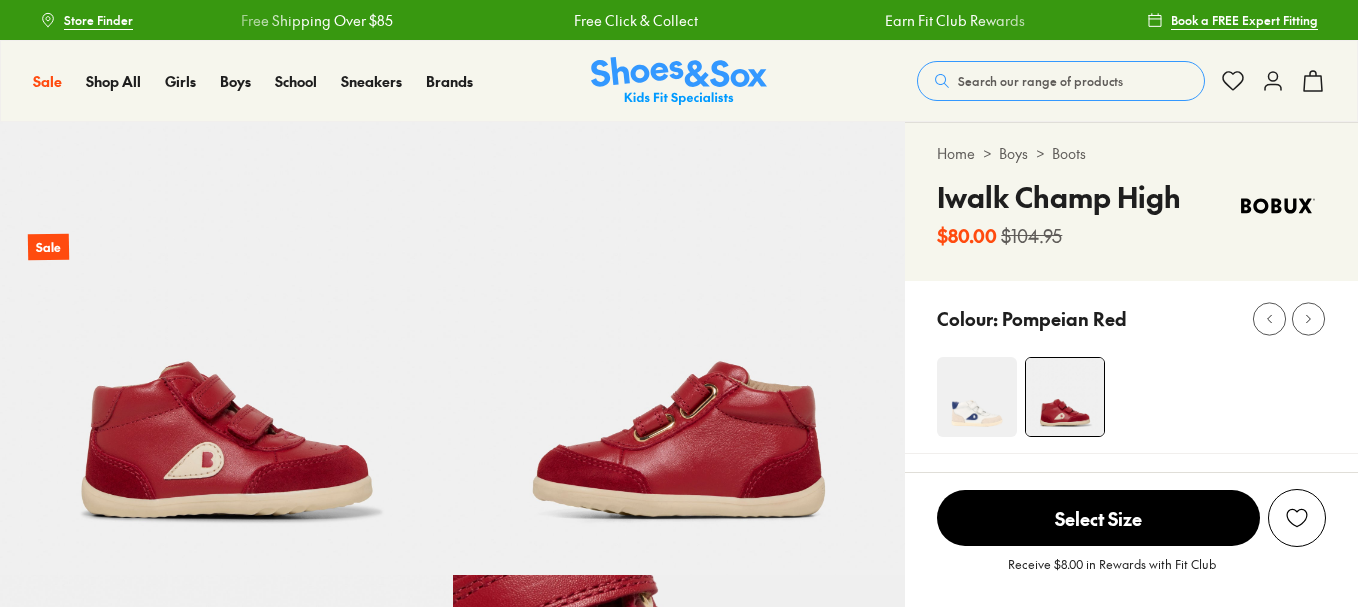 scroll, scrollTop: 0, scrollLeft: 0, axis: both 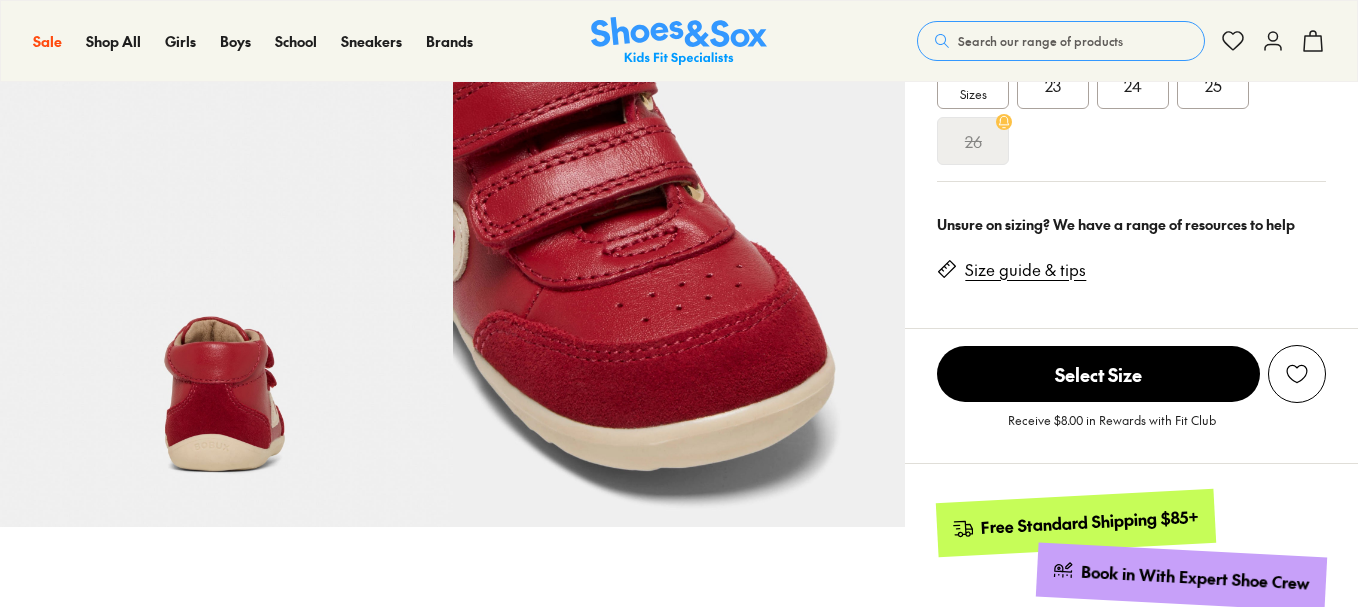 select on "*" 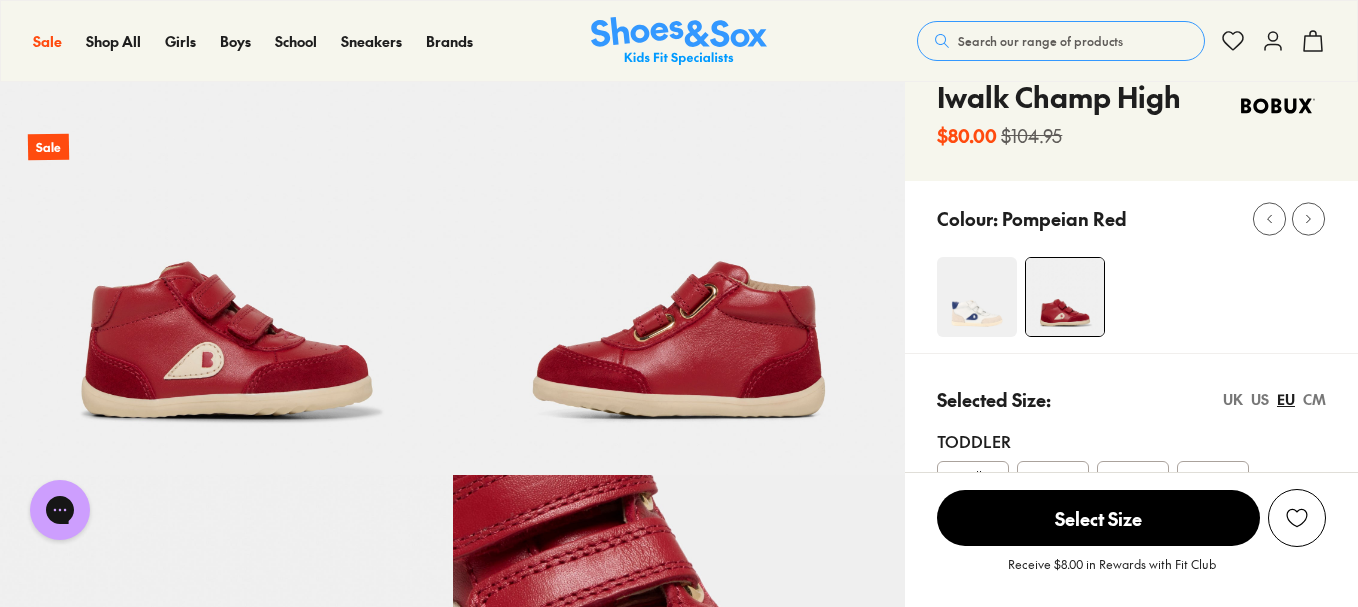 scroll, scrollTop: 0, scrollLeft: 0, axis: both 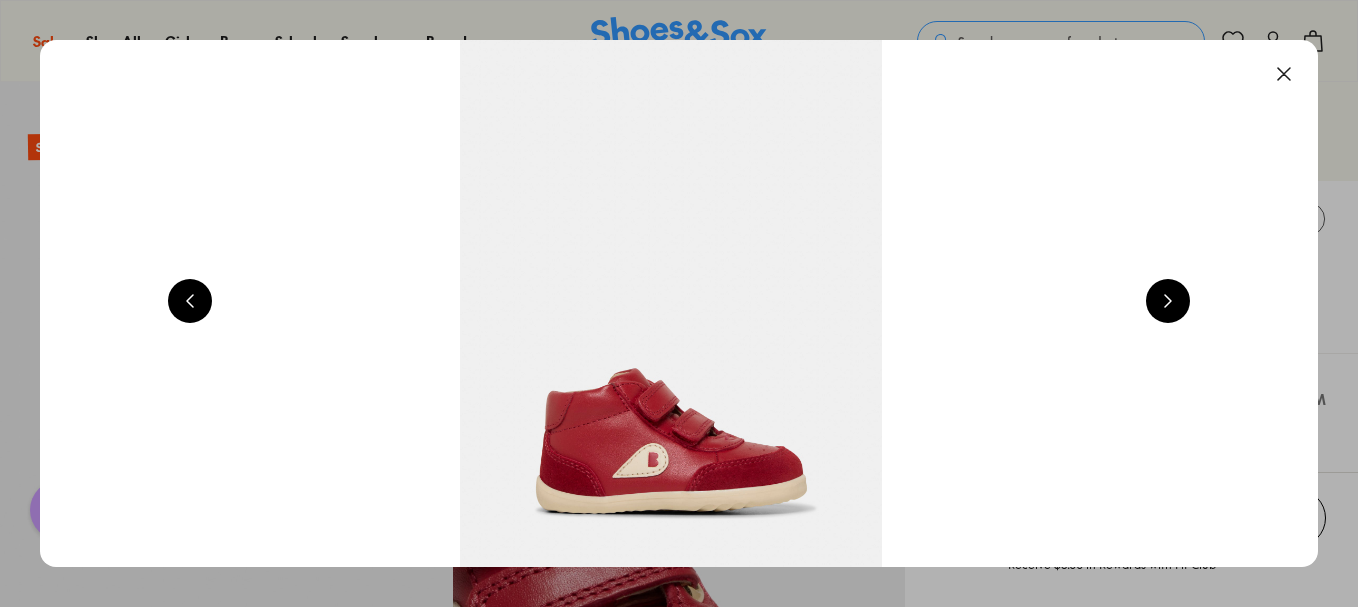 click at bounding box center (1168, 301) 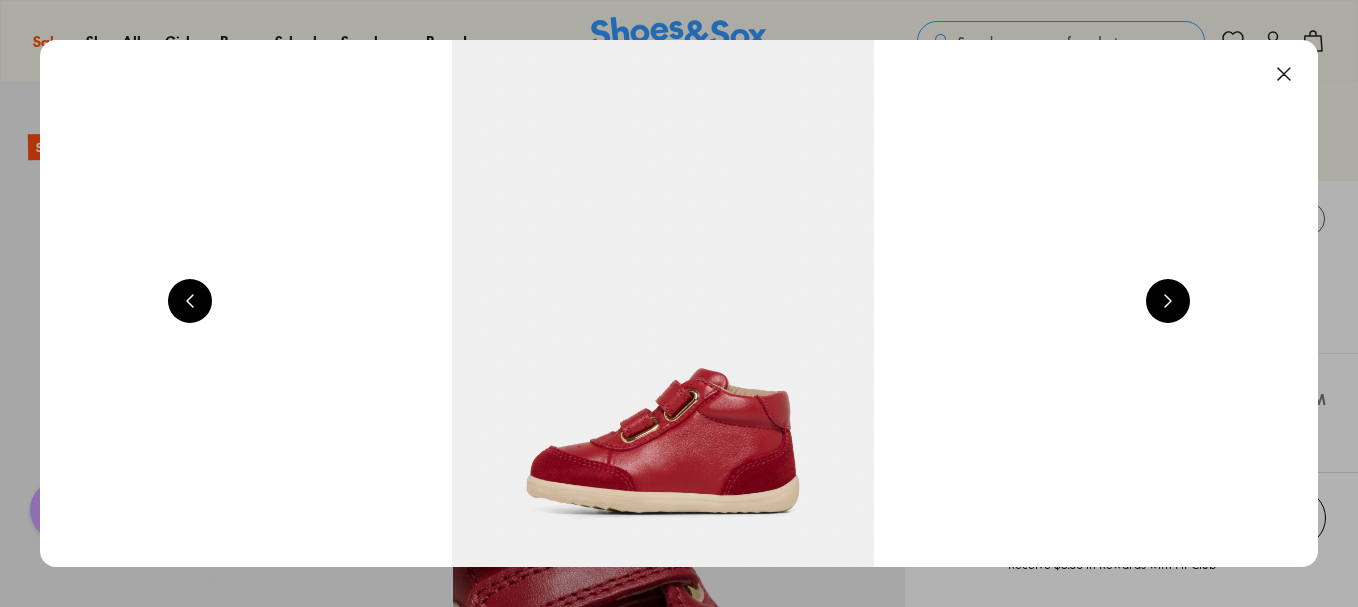 click at bounding box center [1168, 301] 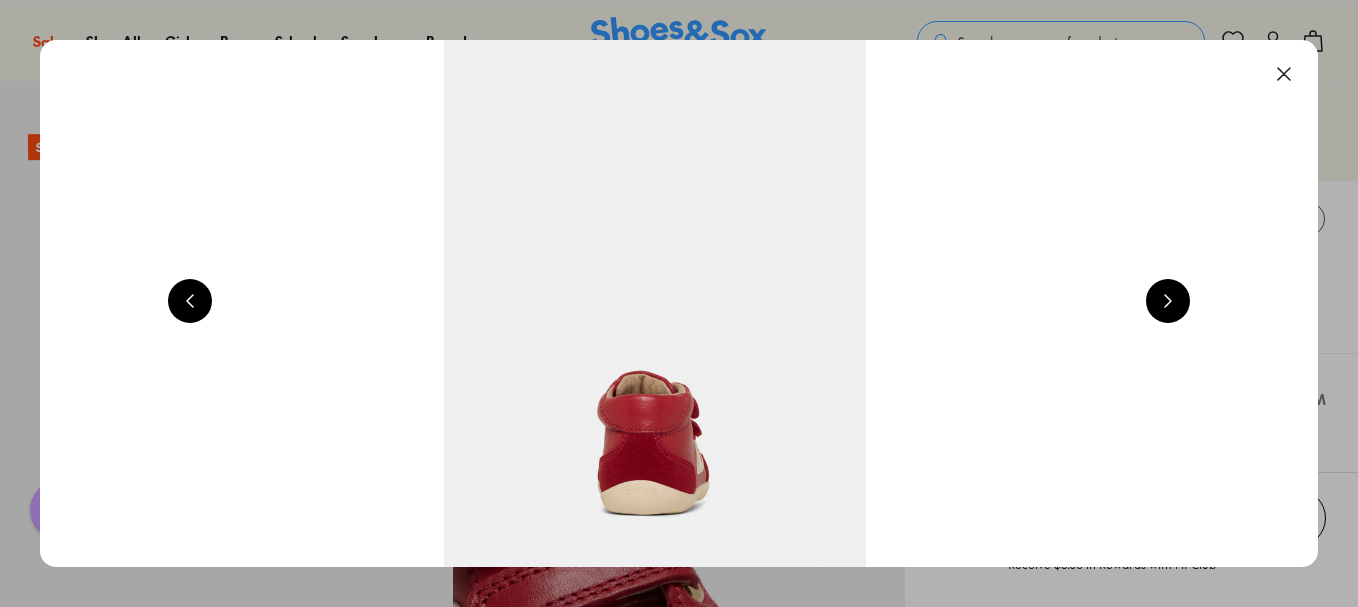 click at bounding box center [1168, 301] 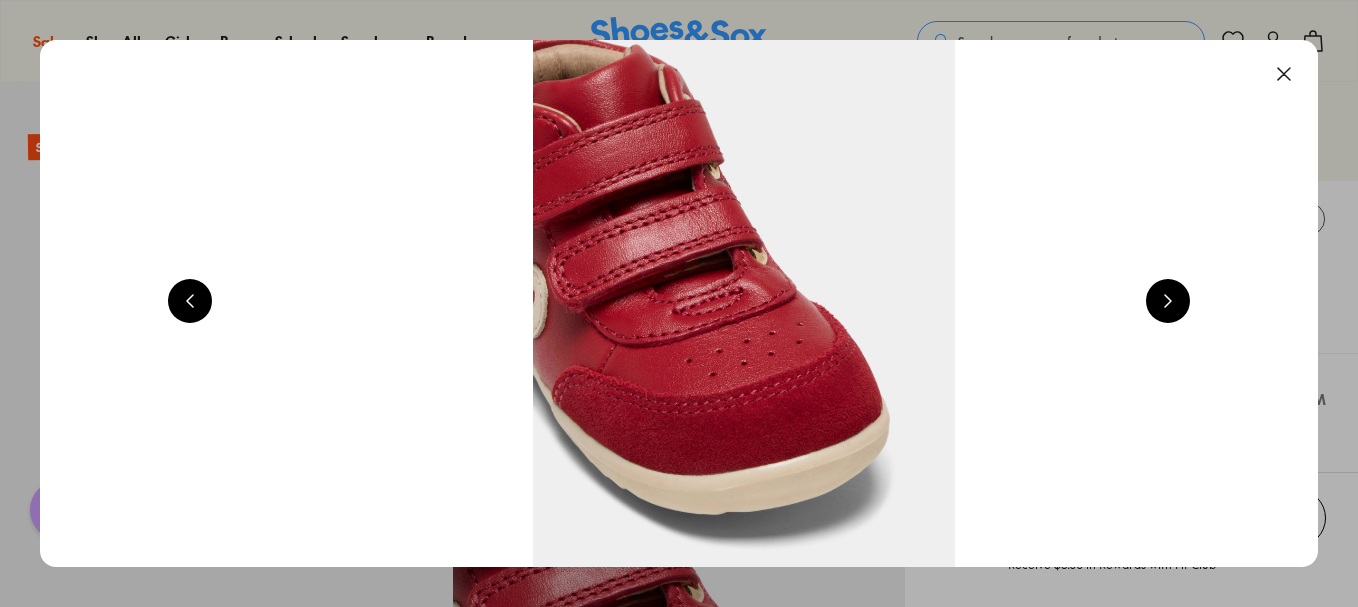 scroll, scrollTop: 0, scrollLeft: 5144, axis: horizontal 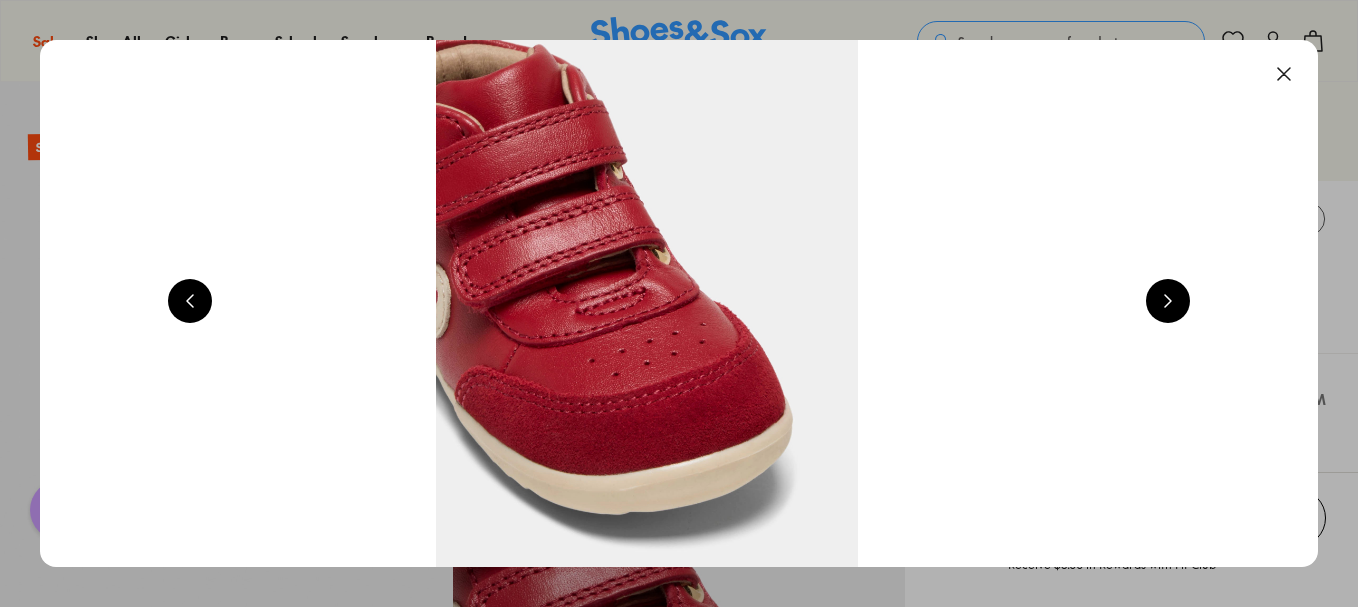click at bounding box center (1284, 74) 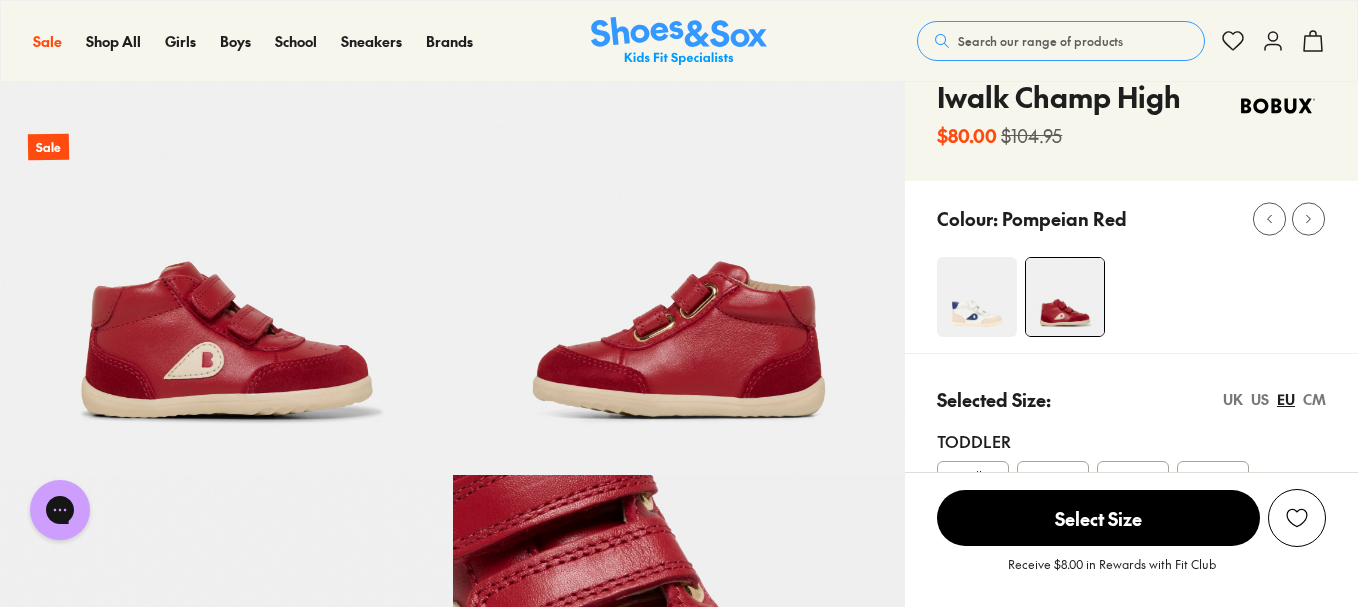 click at bounding box center (679, 4110) 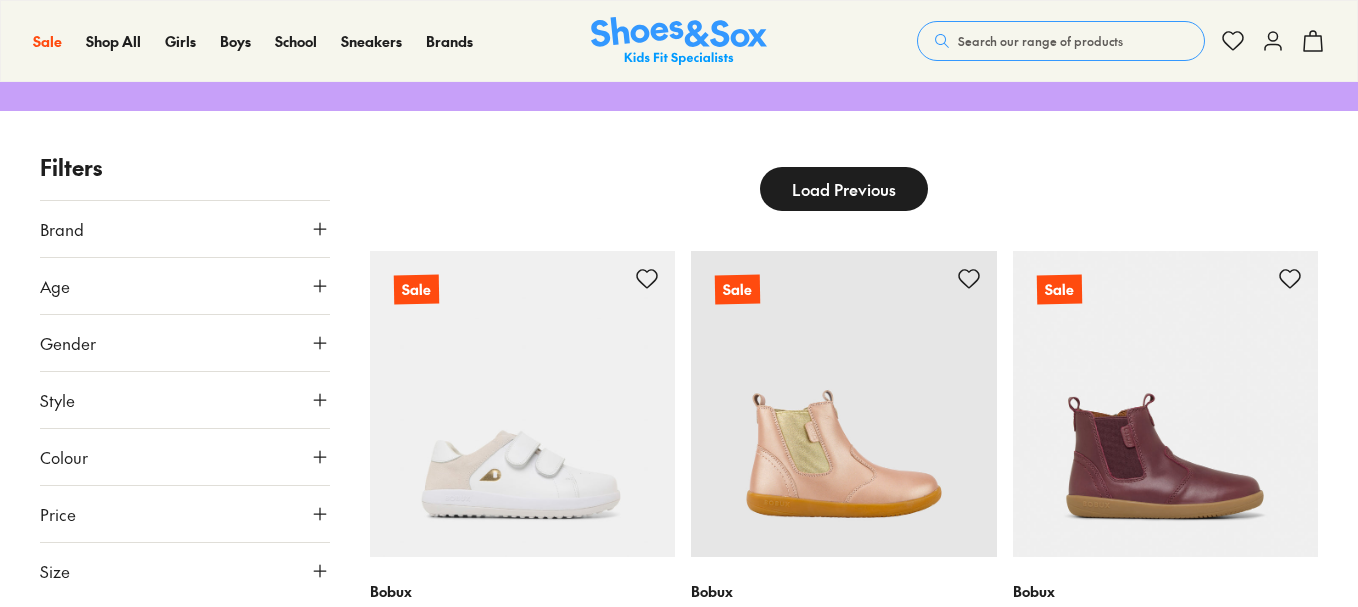 scroll, scrollTop: 653, scrollLeft: 0, axis: vertical 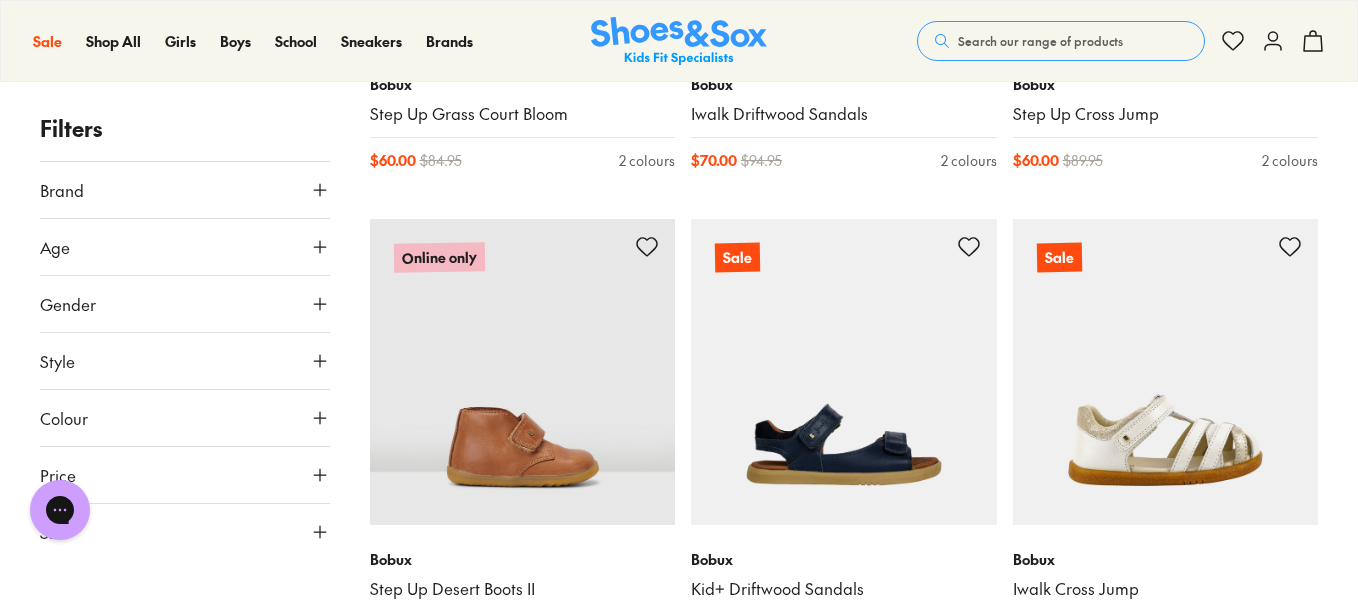 drag, startPoint x: 1355, startPoint y: 506, endPoint x: 1361, endPoint y: 421, distance: 85.2115 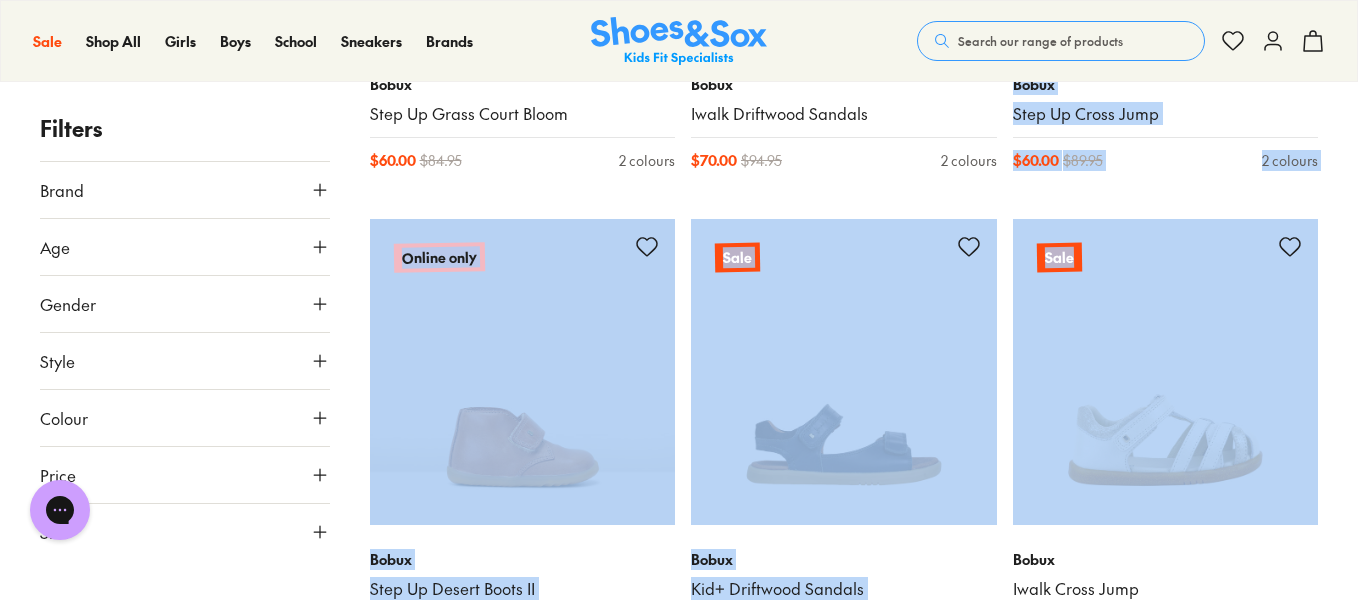 drag, startPoint x: 1356, startPoint y: 503, endPoint x: 1365, endPoint y: 11, distance: 492.0823 